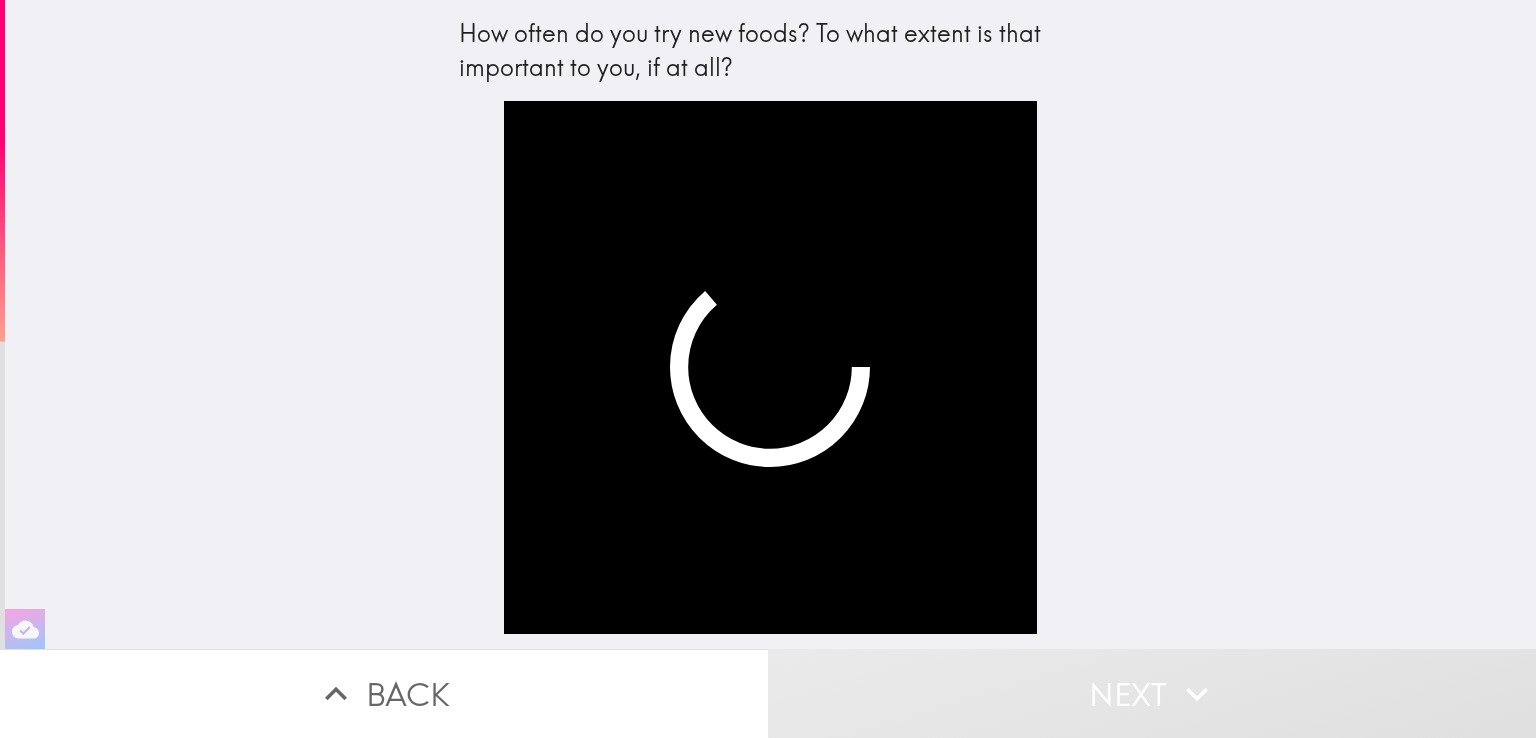 scroll, scrollTop: 0, scrollLeft: 0, axis: both 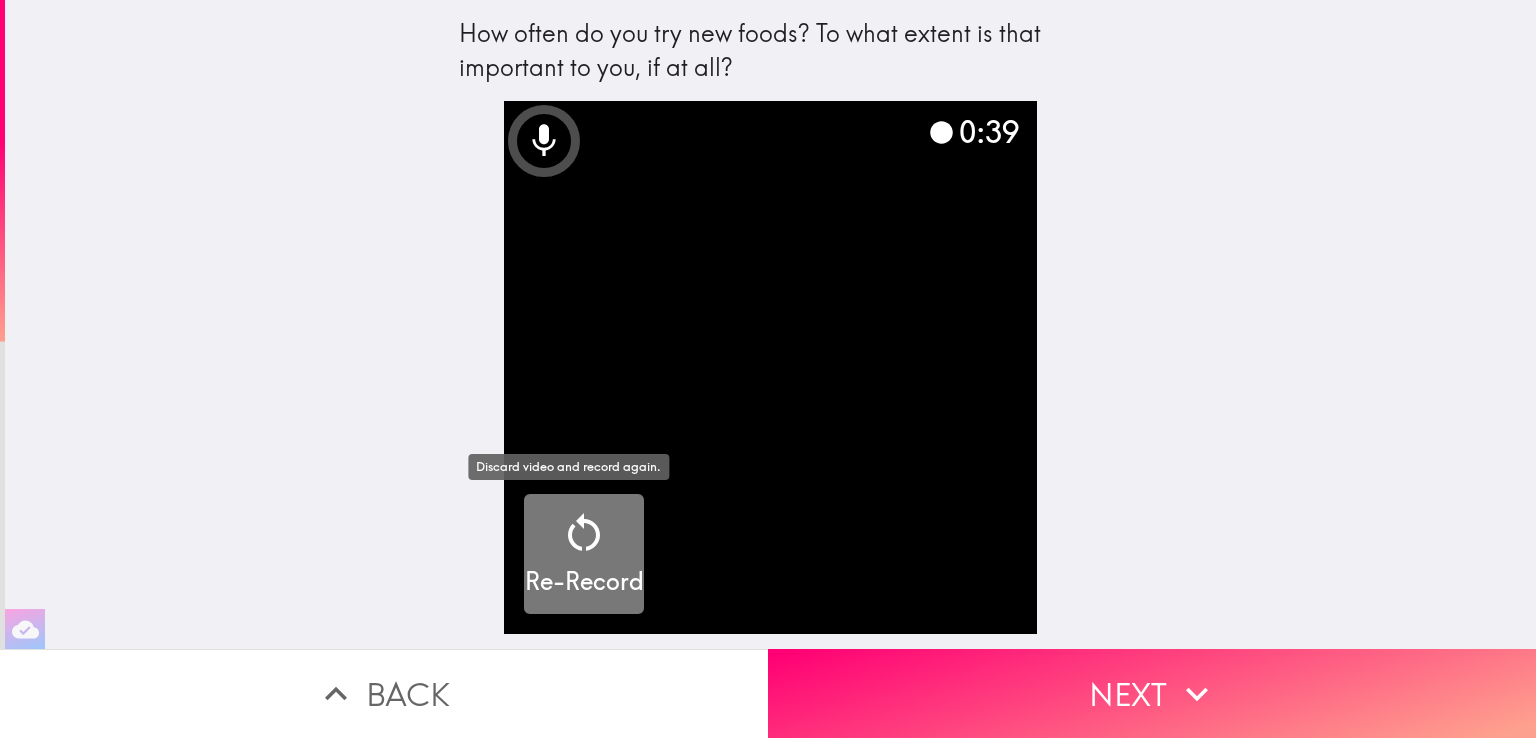 click 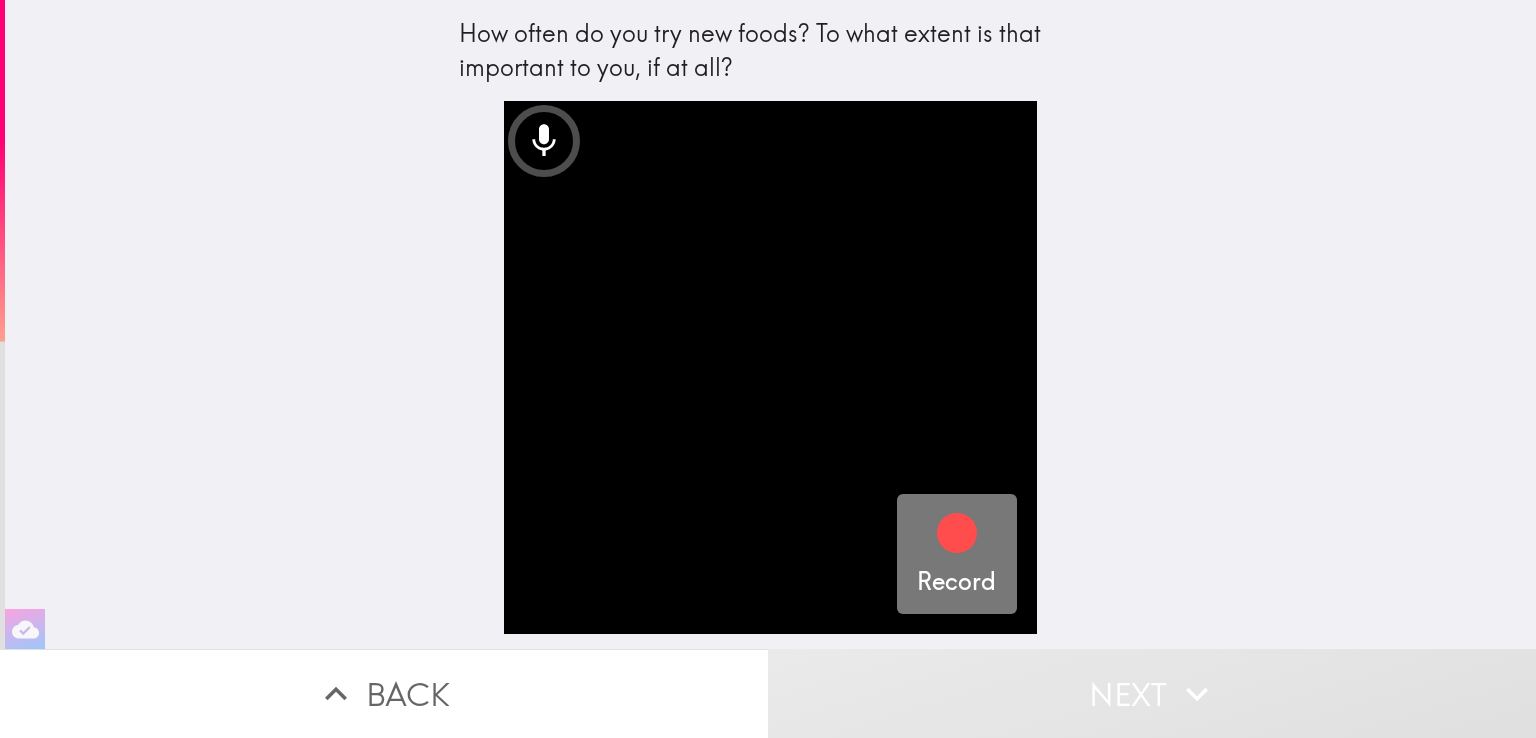 click on "Record" at bounding box center [956, 554] 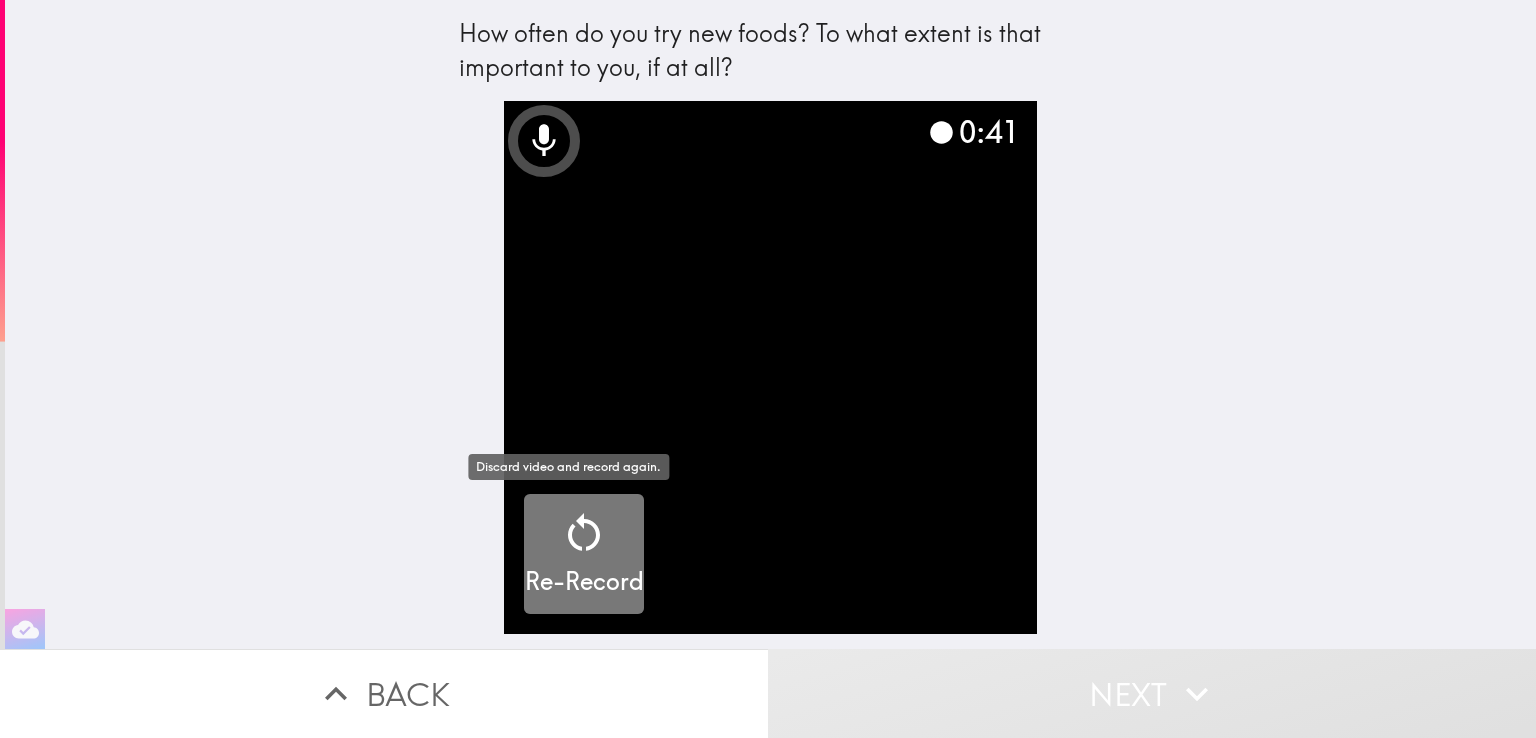 click 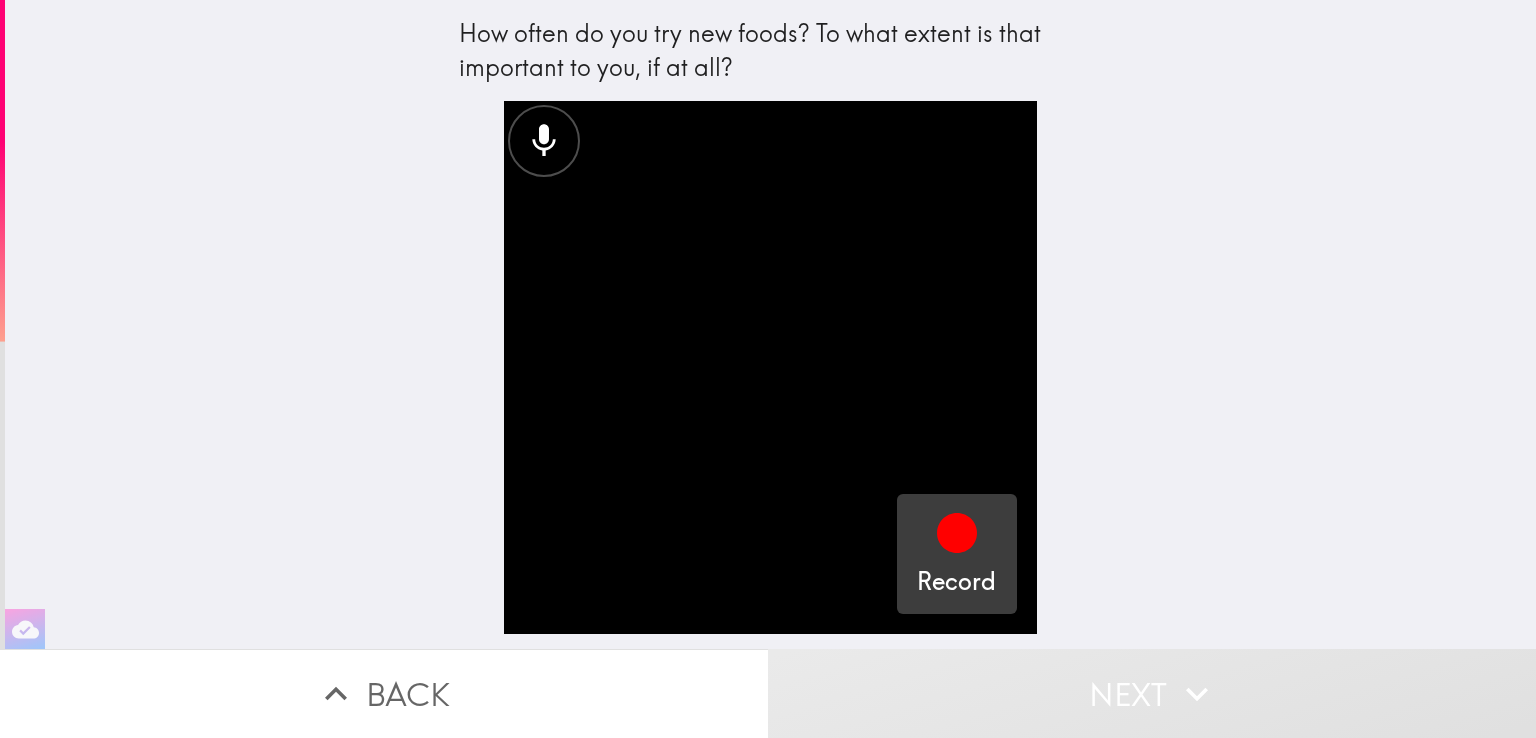 click 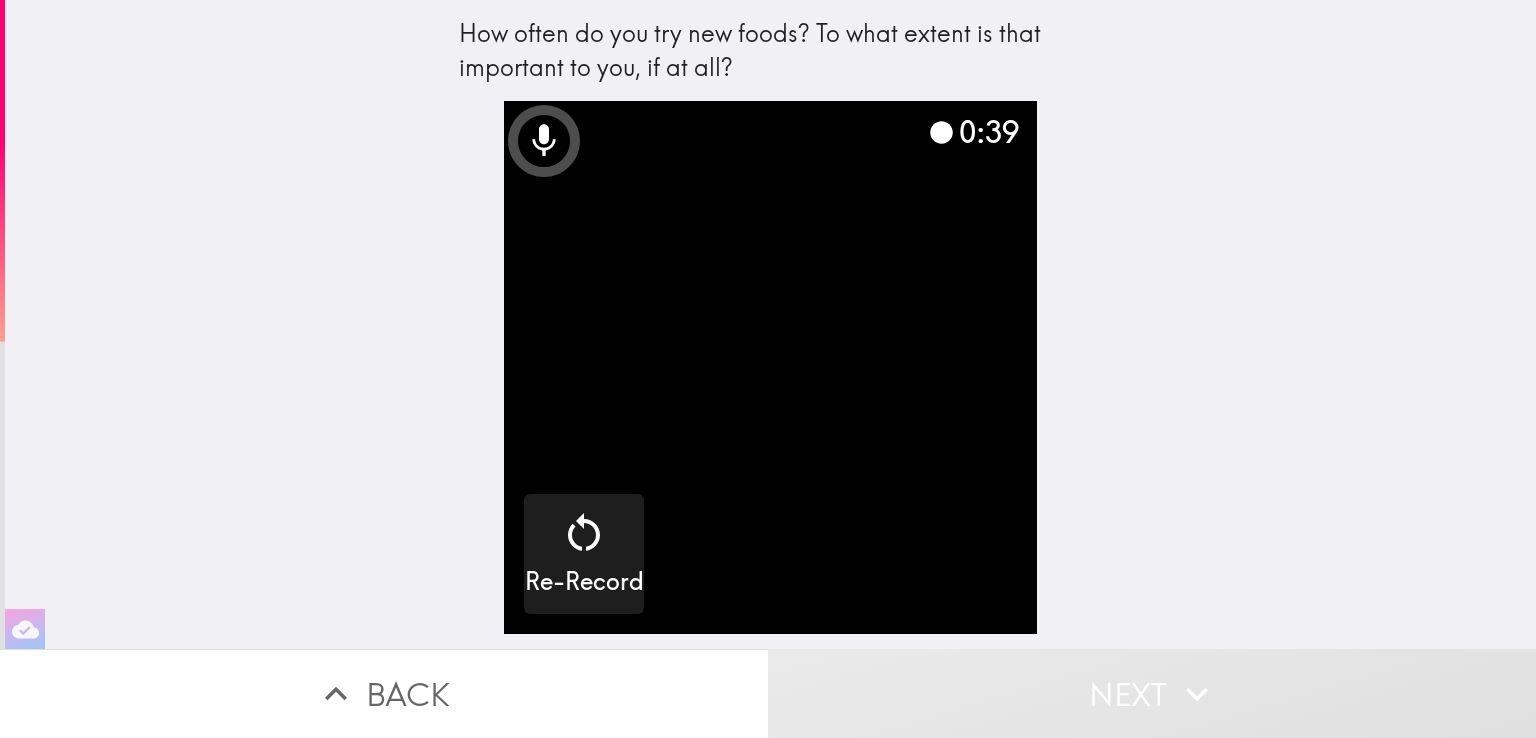 click at bounding box center [770, 367] 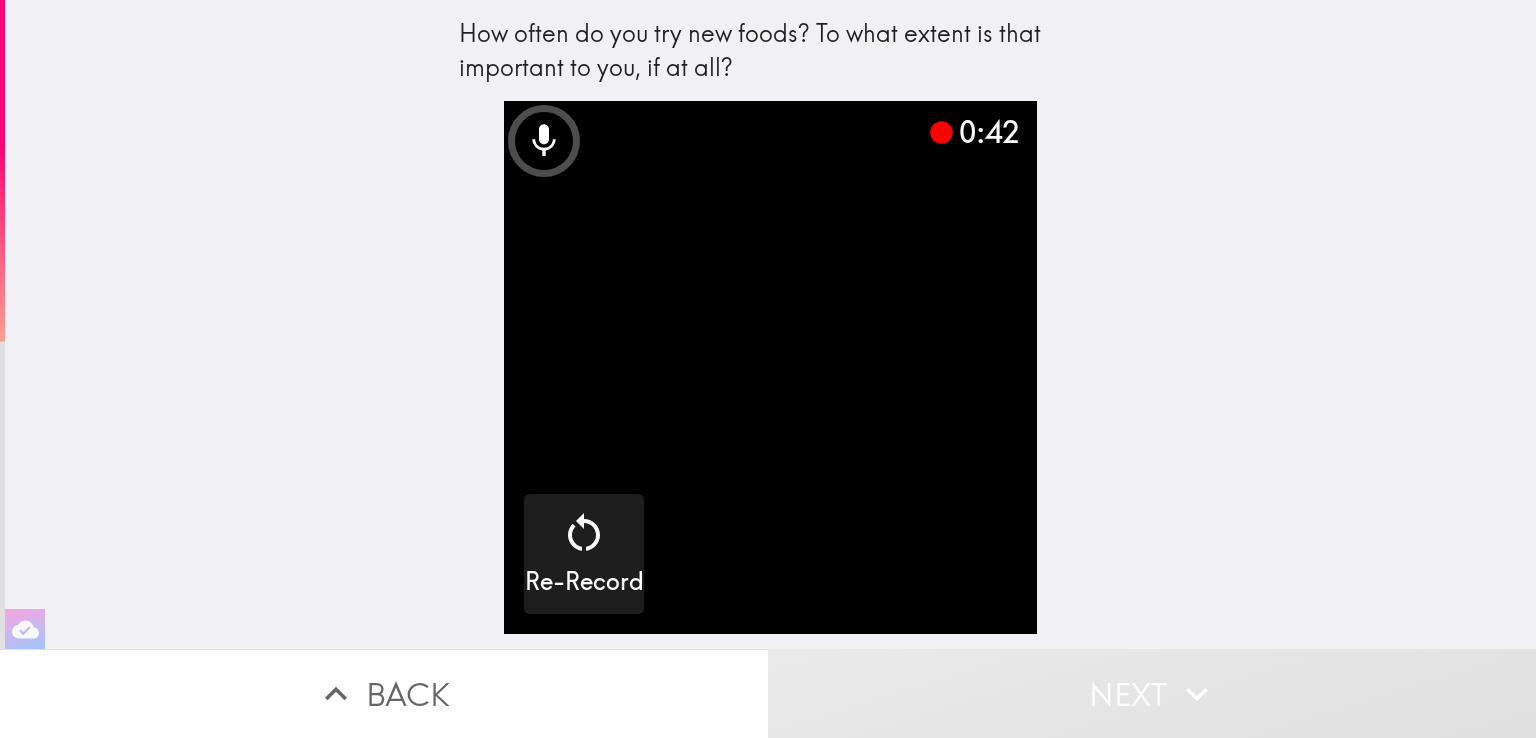 click at bounding box center (770, 367) 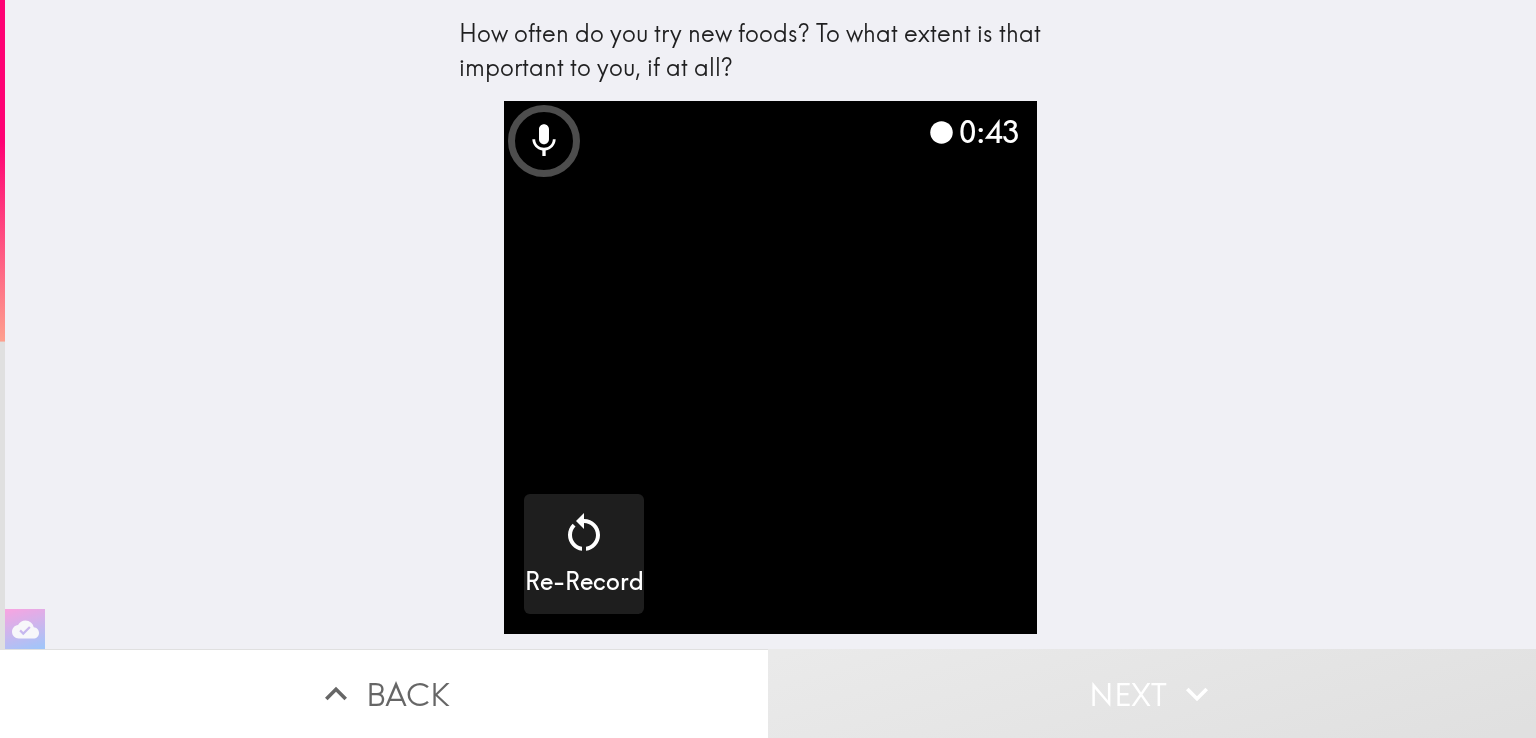 click on "0:43" at bounding box center (973, 132) 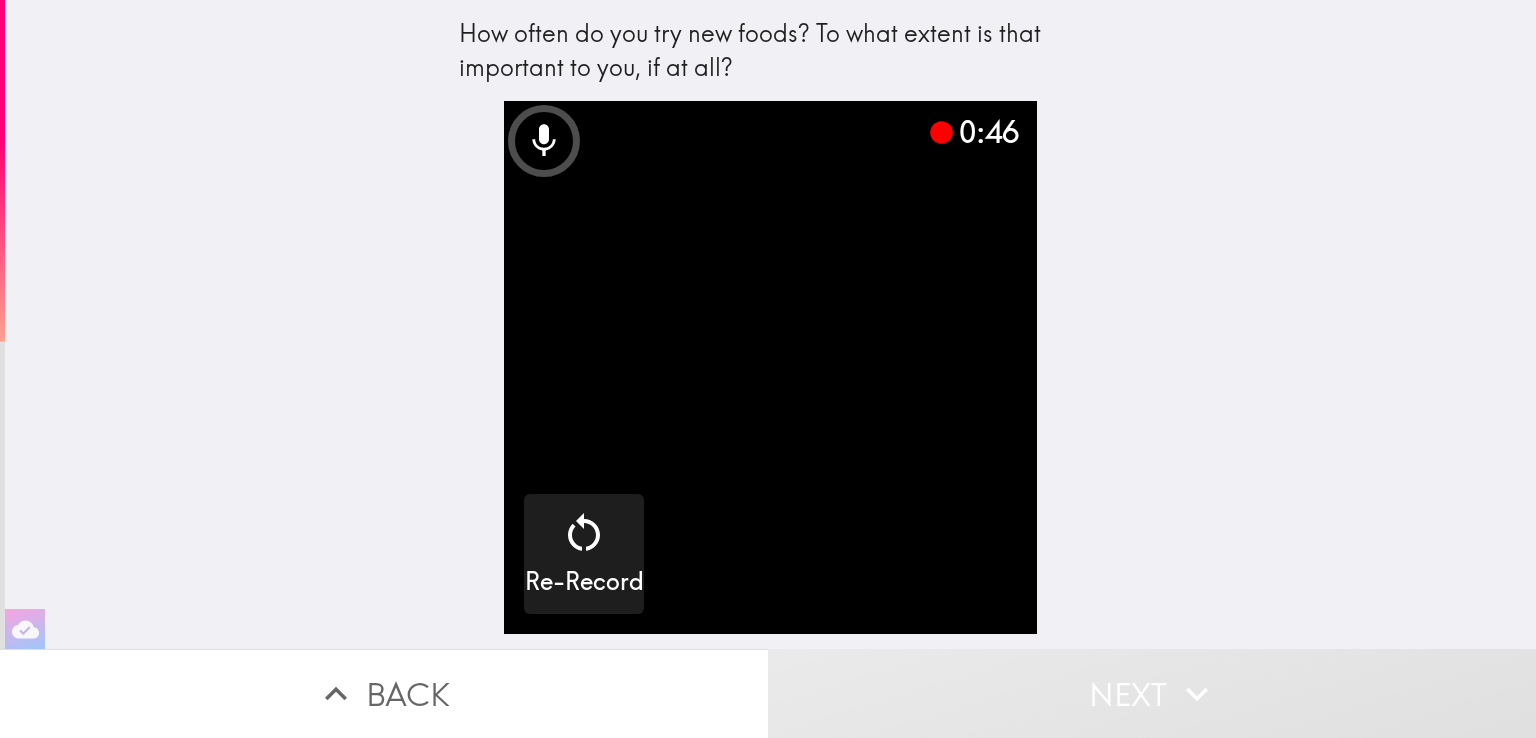 click at bounding box center [770, 367] 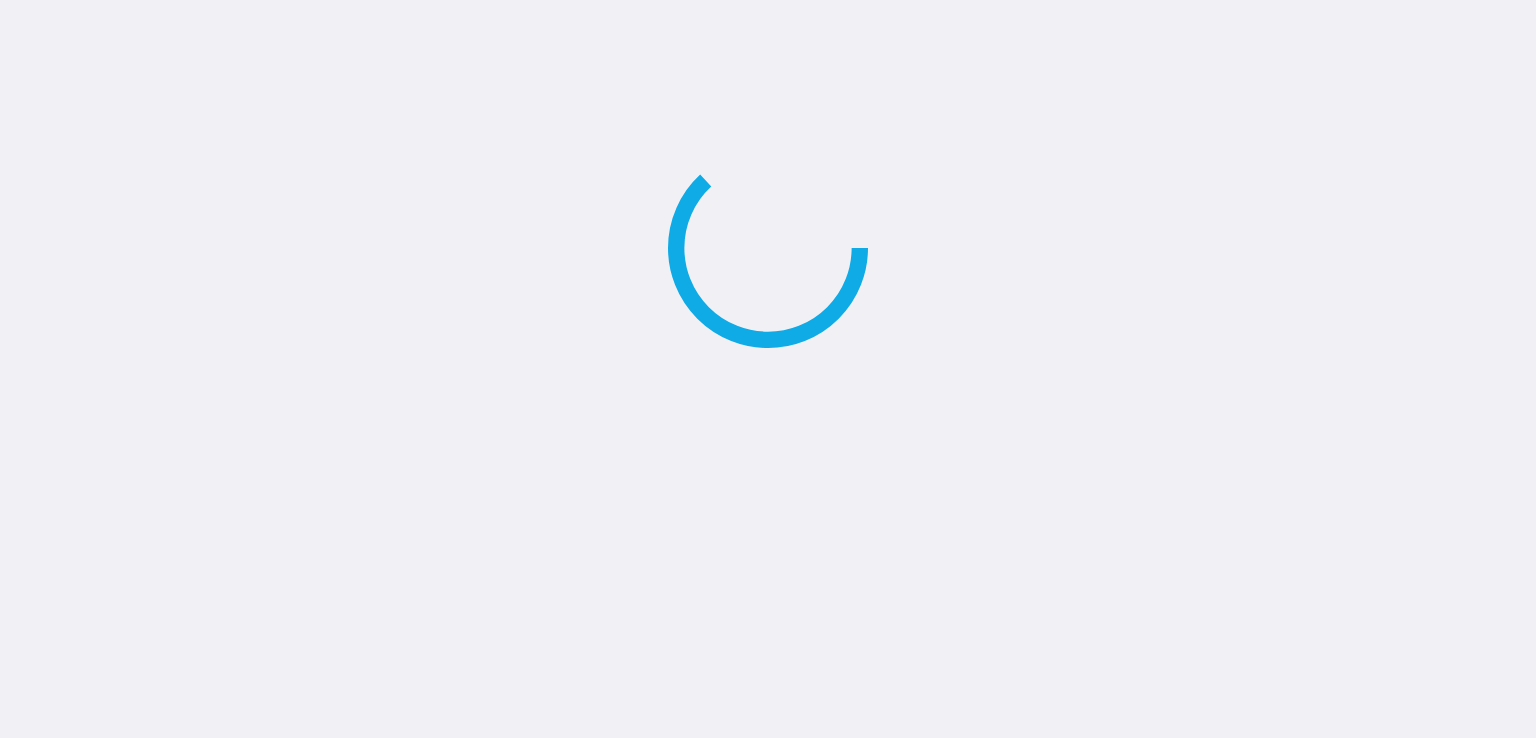 scroll, scrollTop: 0, scrollLeft: 0, axis: both 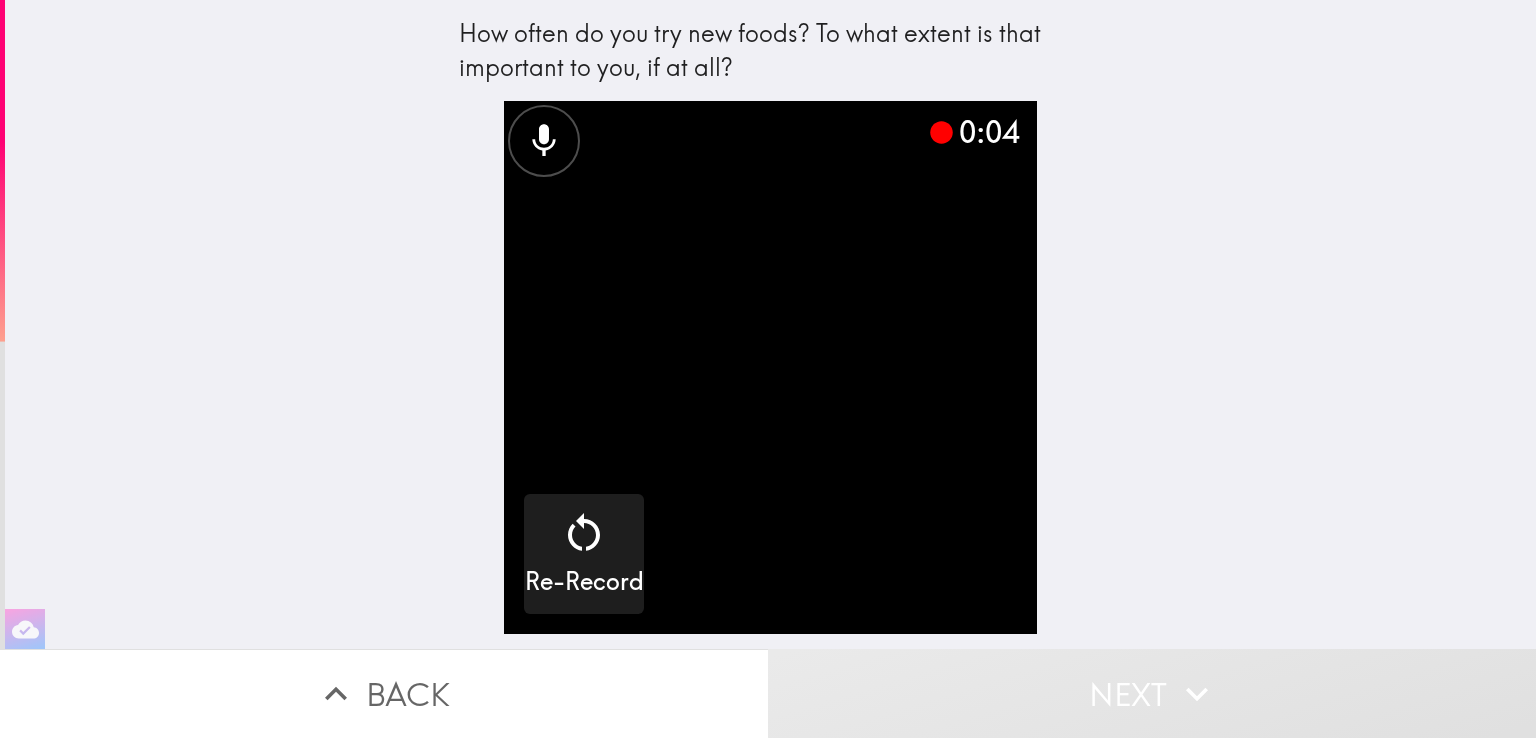 click at bounding box center (770, 367) 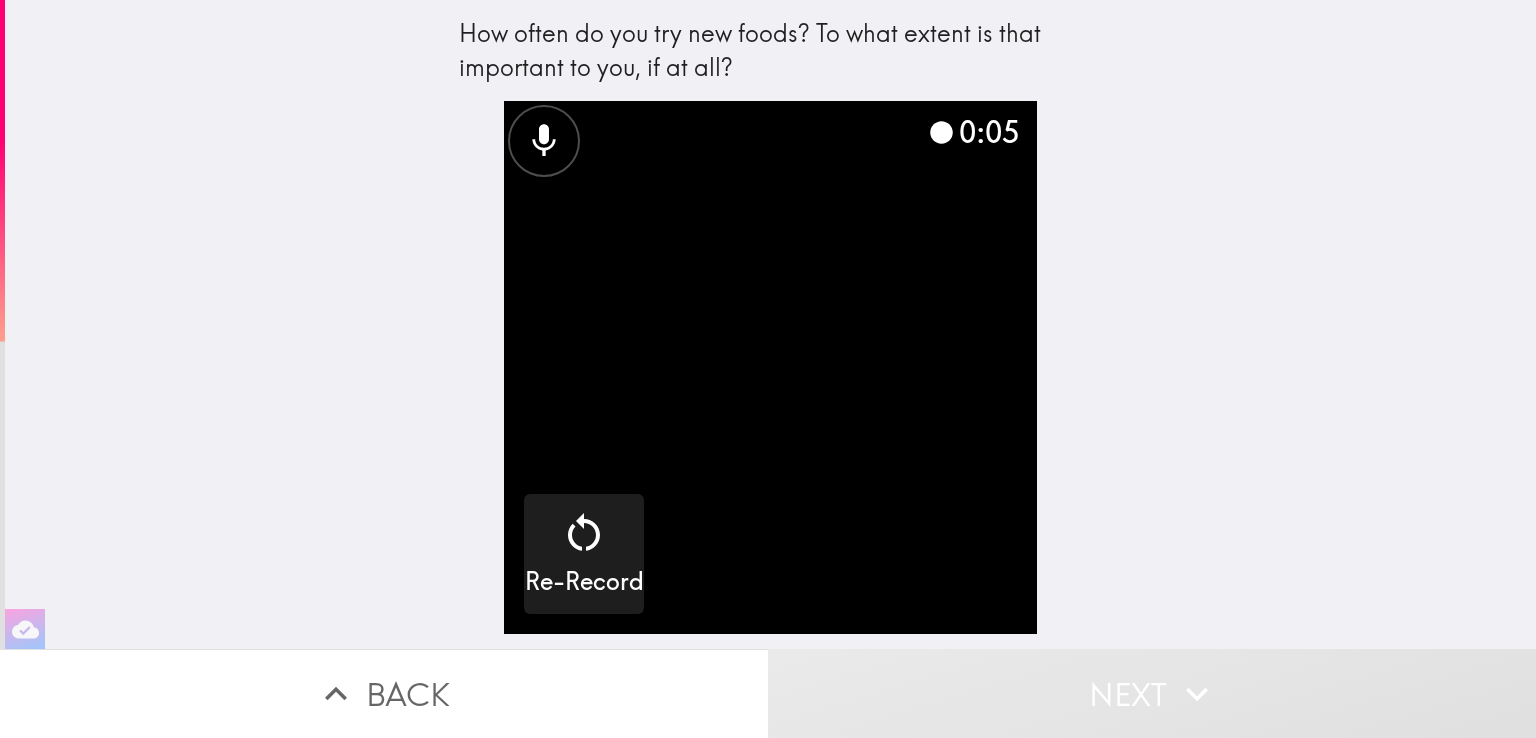 type 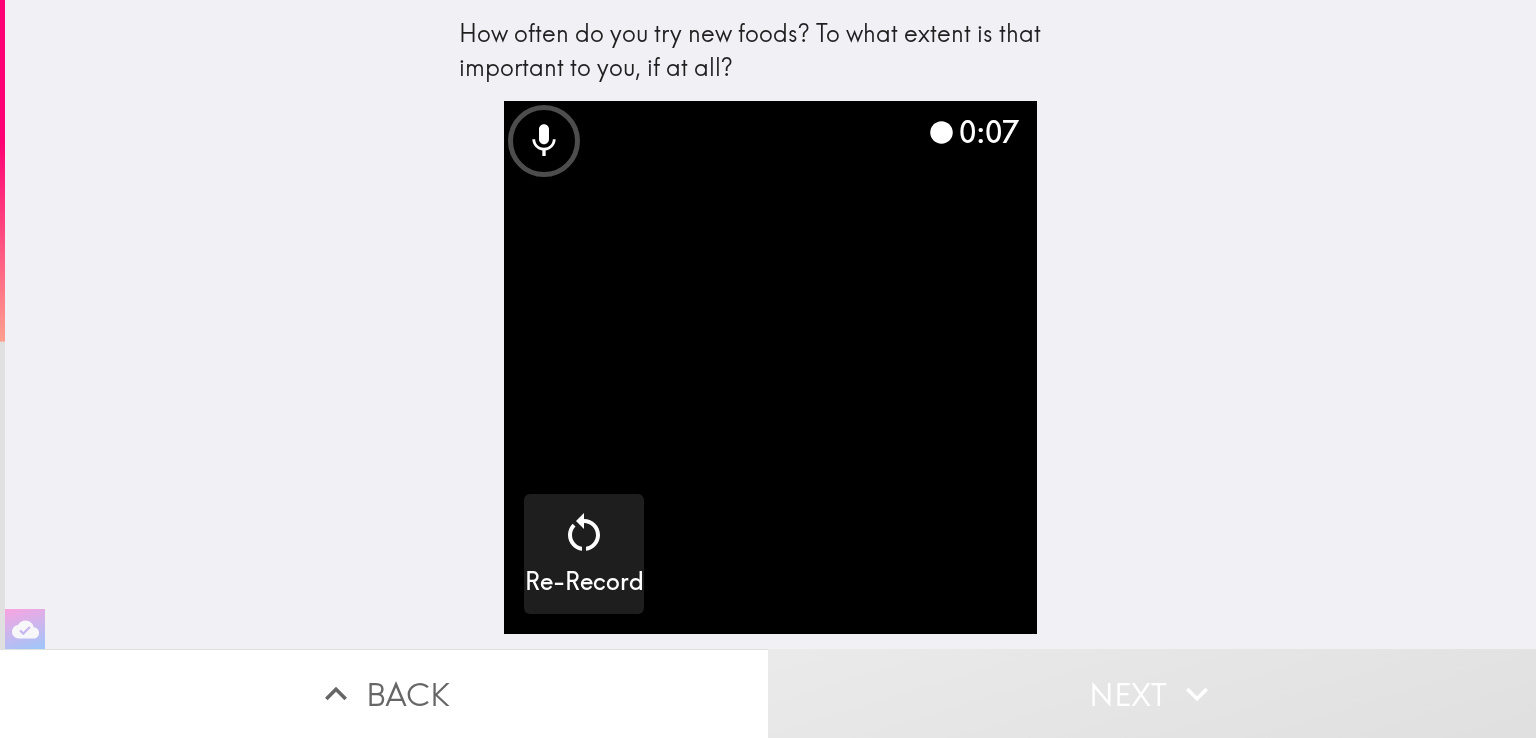 click 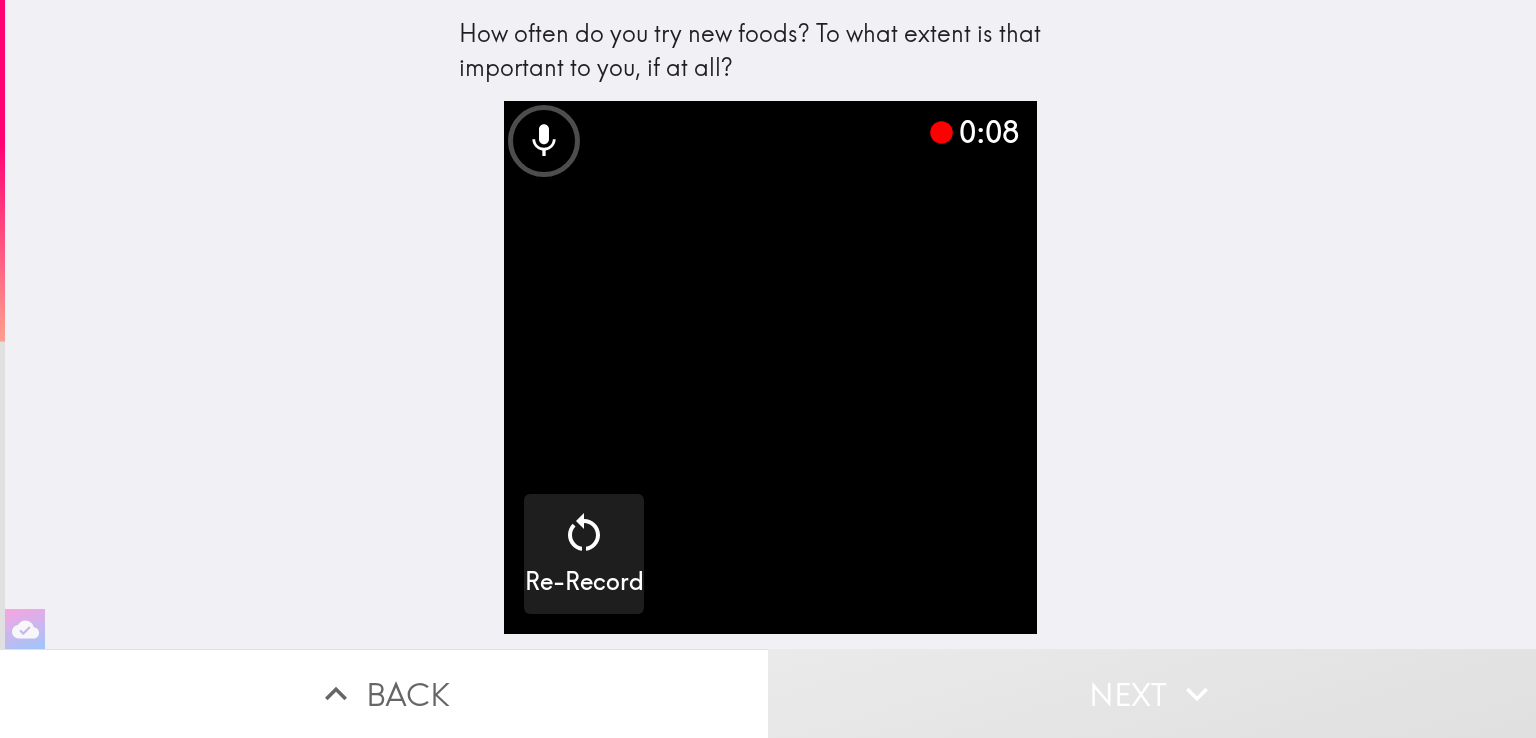 click 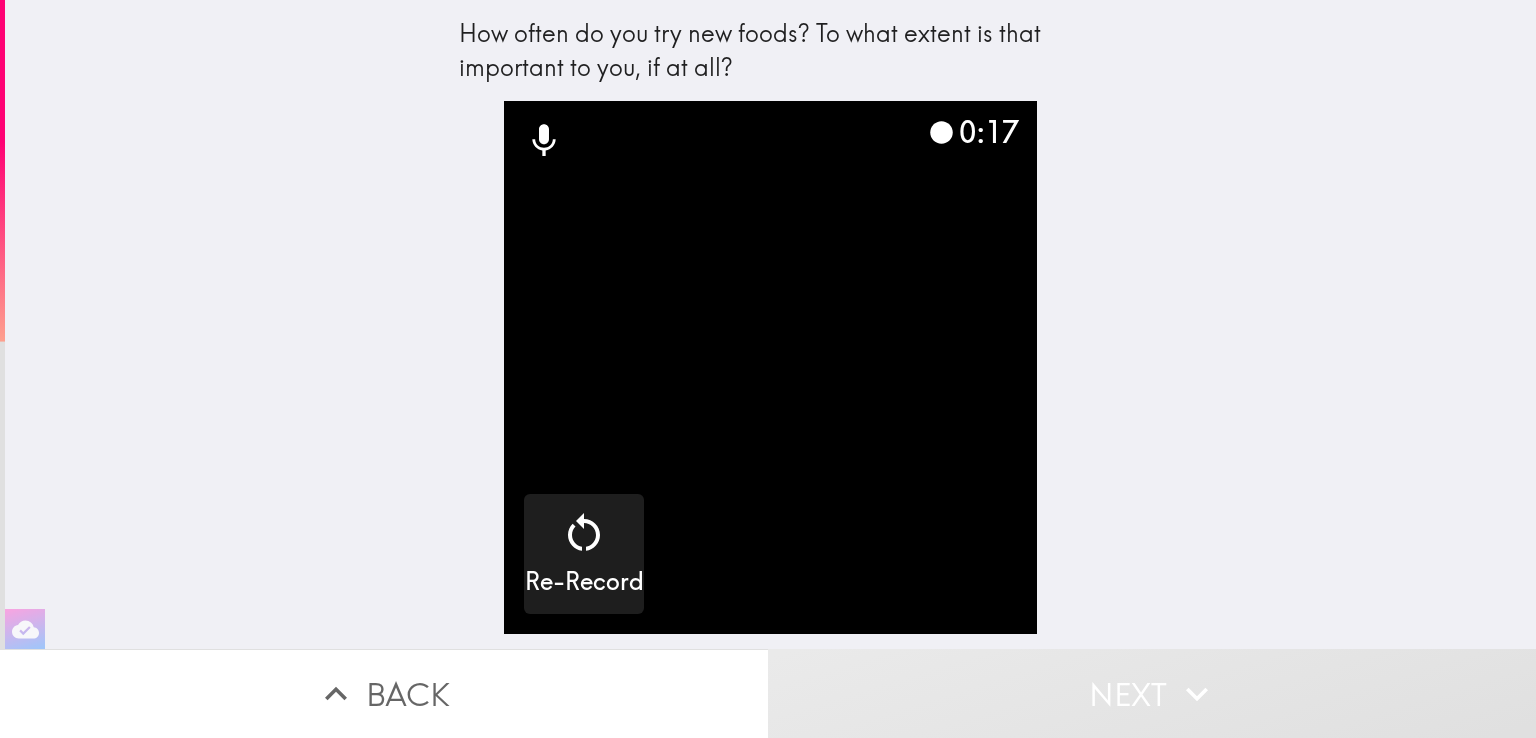 click on "Back" at bounding box center (384, 693) 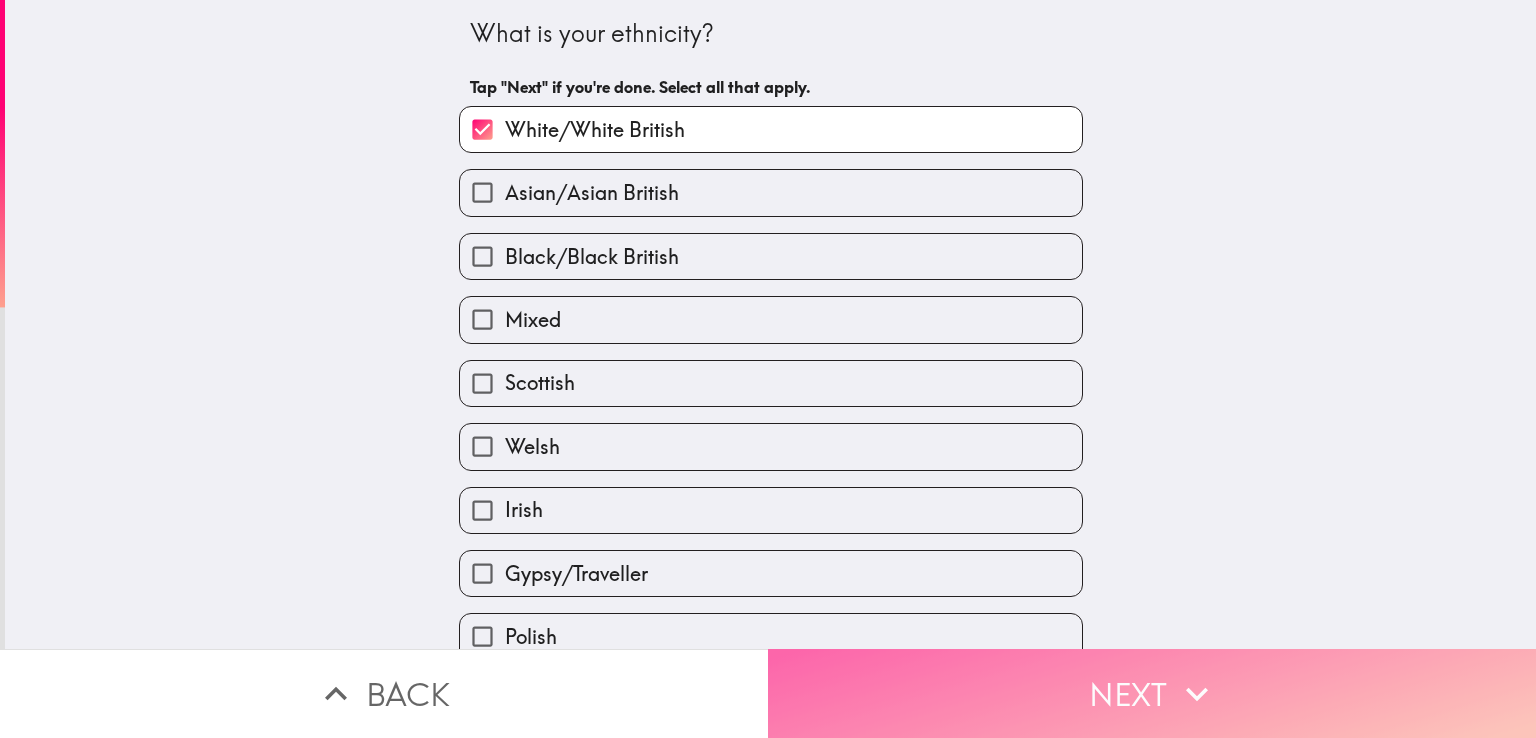 click on "Next" at bounding box center (1152, 693) 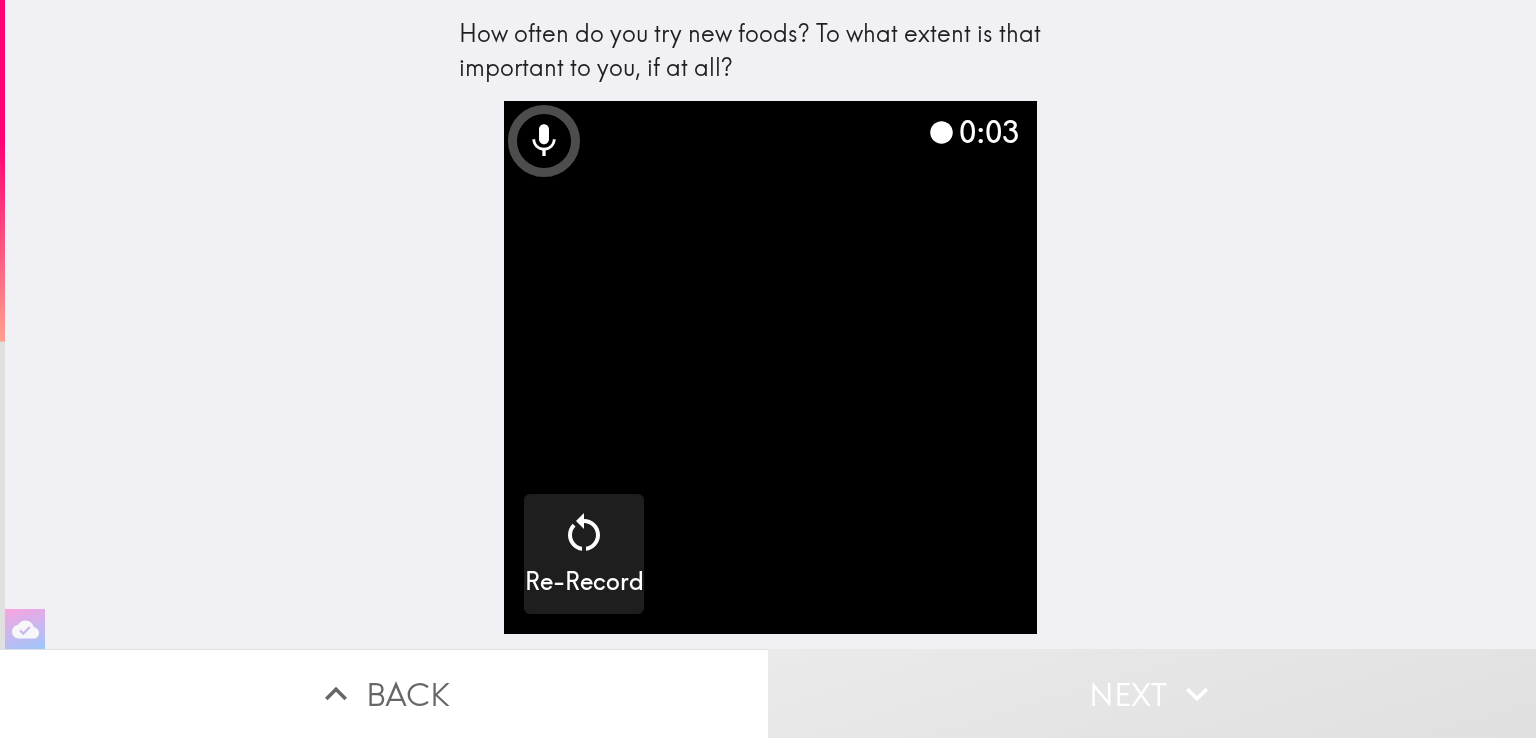 scroll, scrollTop: 0, scrollLeft: 0, axis: both 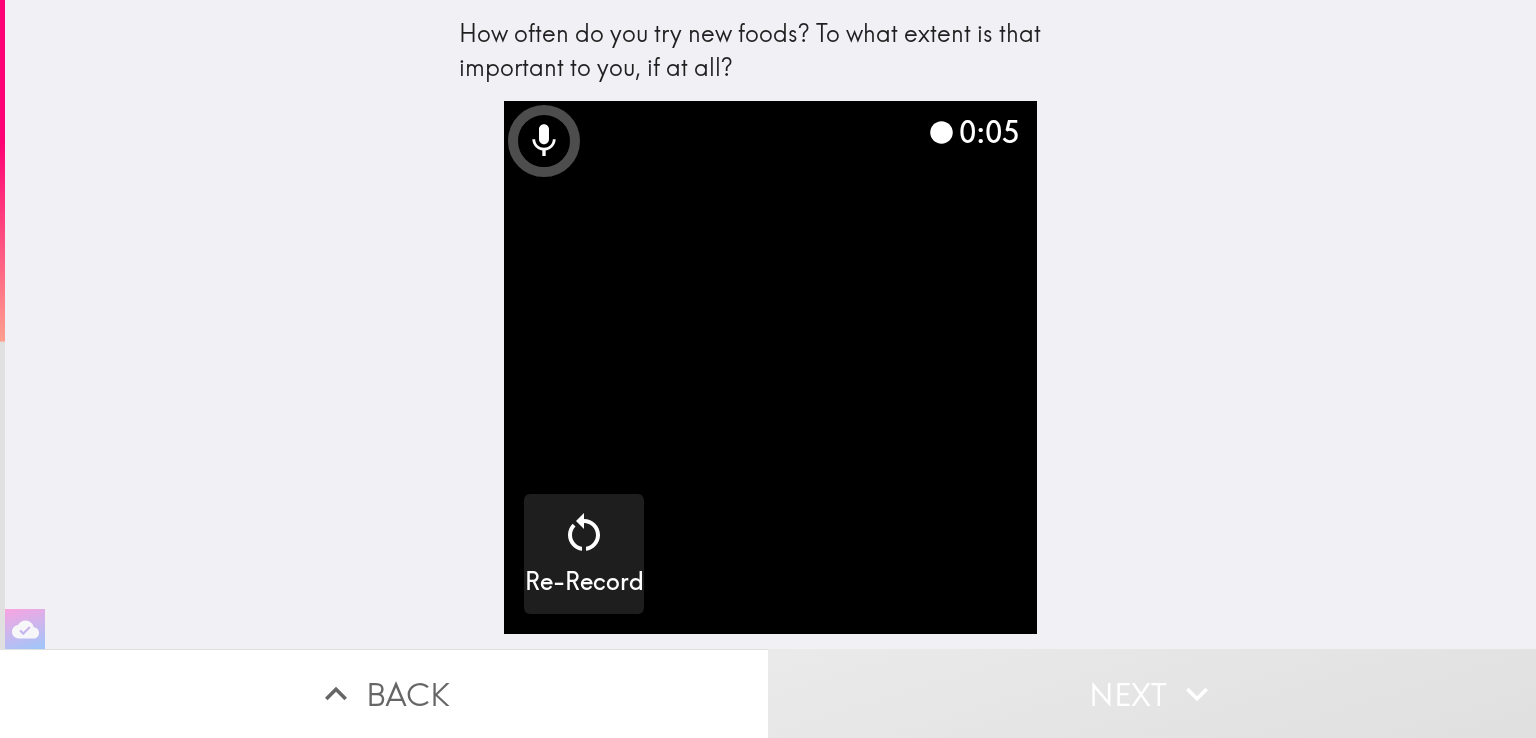 click at bounding box center [770, 367] 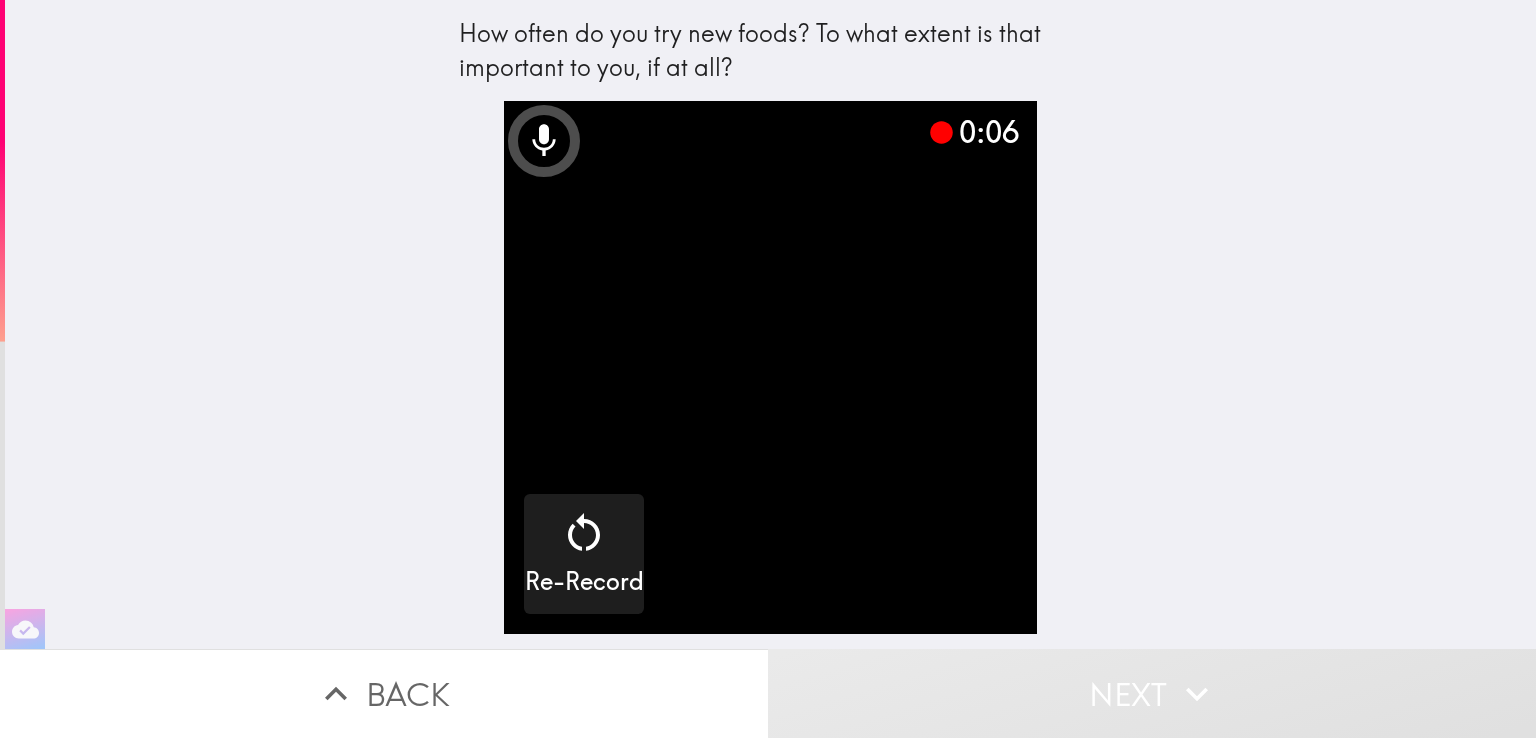 click at bounding box center [770, 367] 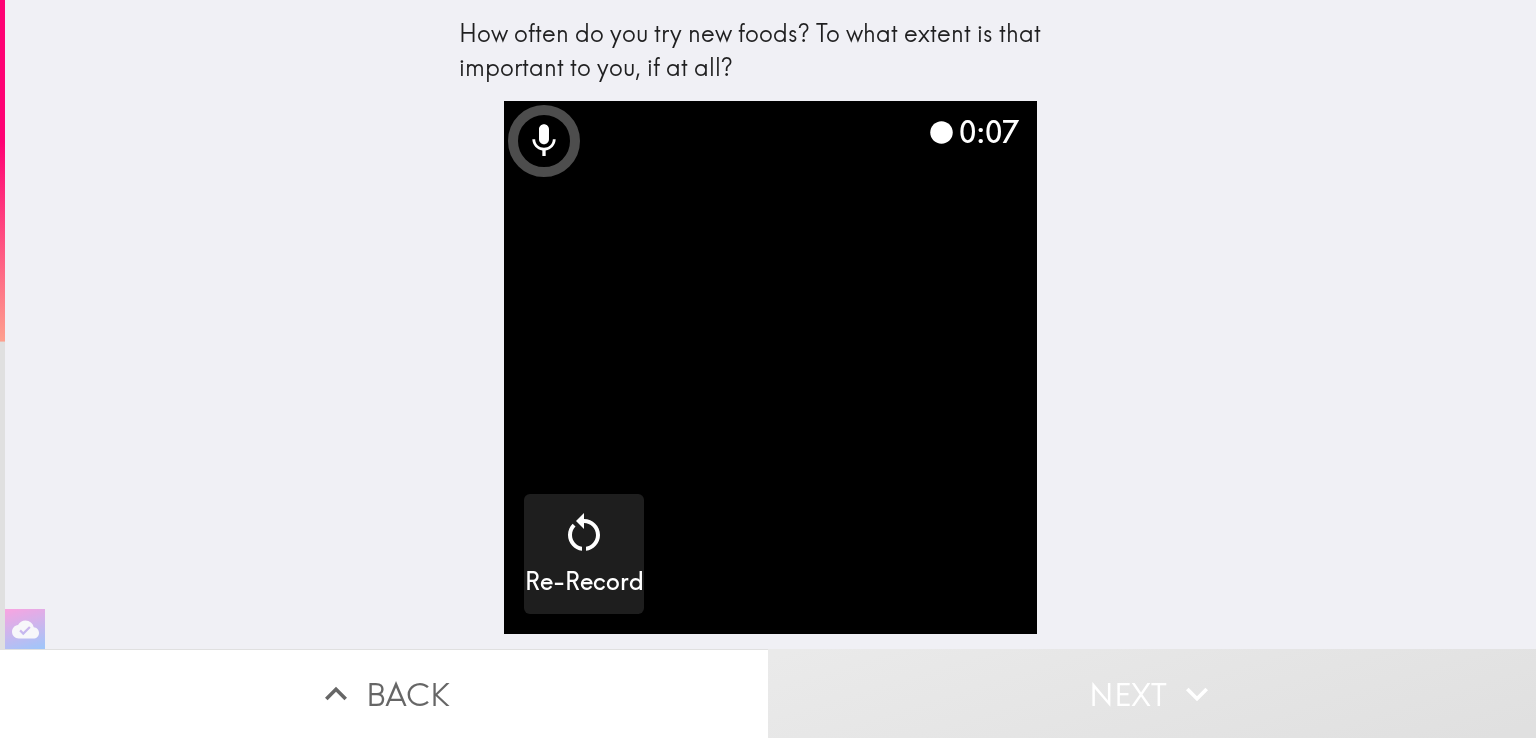 click at bounding box center (770, 367) 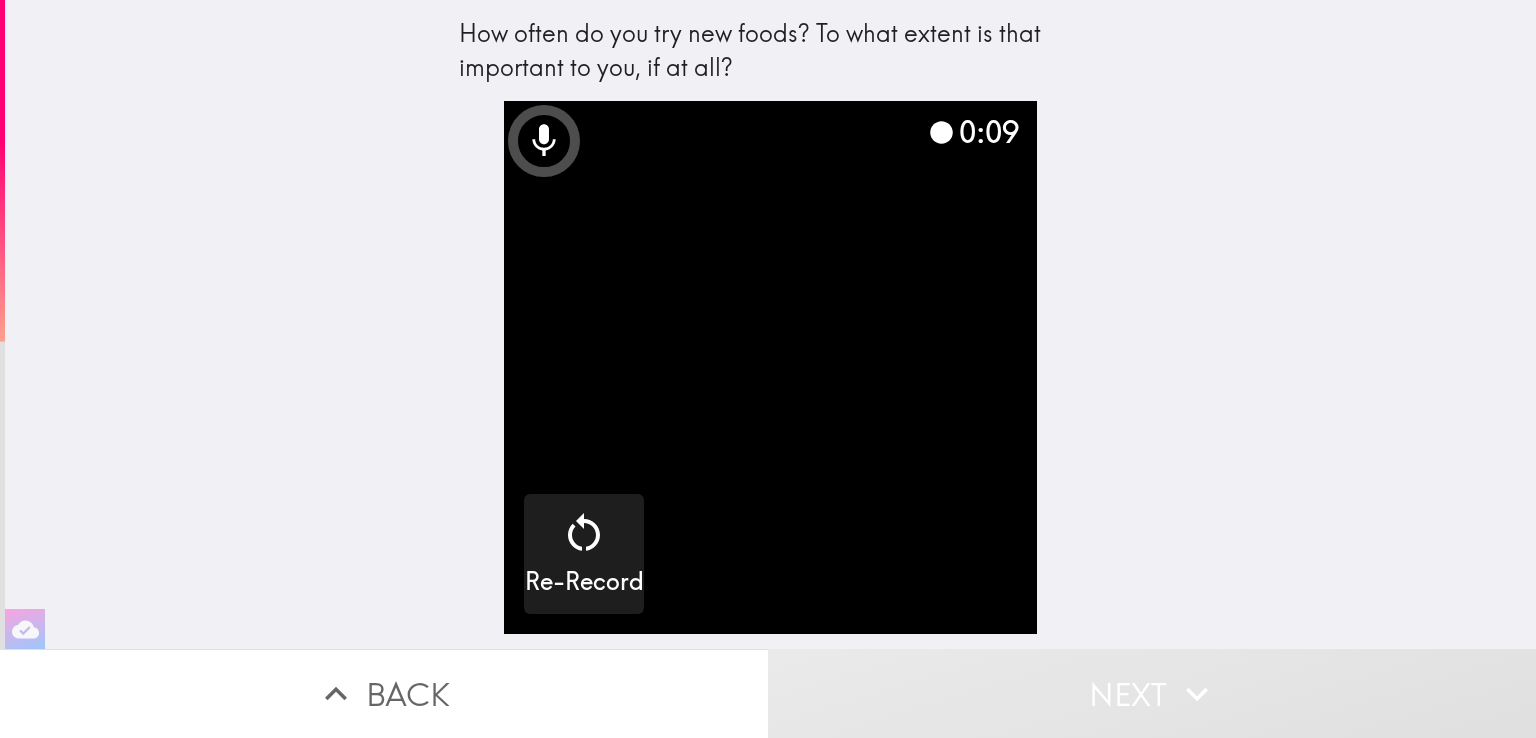 click at bounding box center [770, 367] 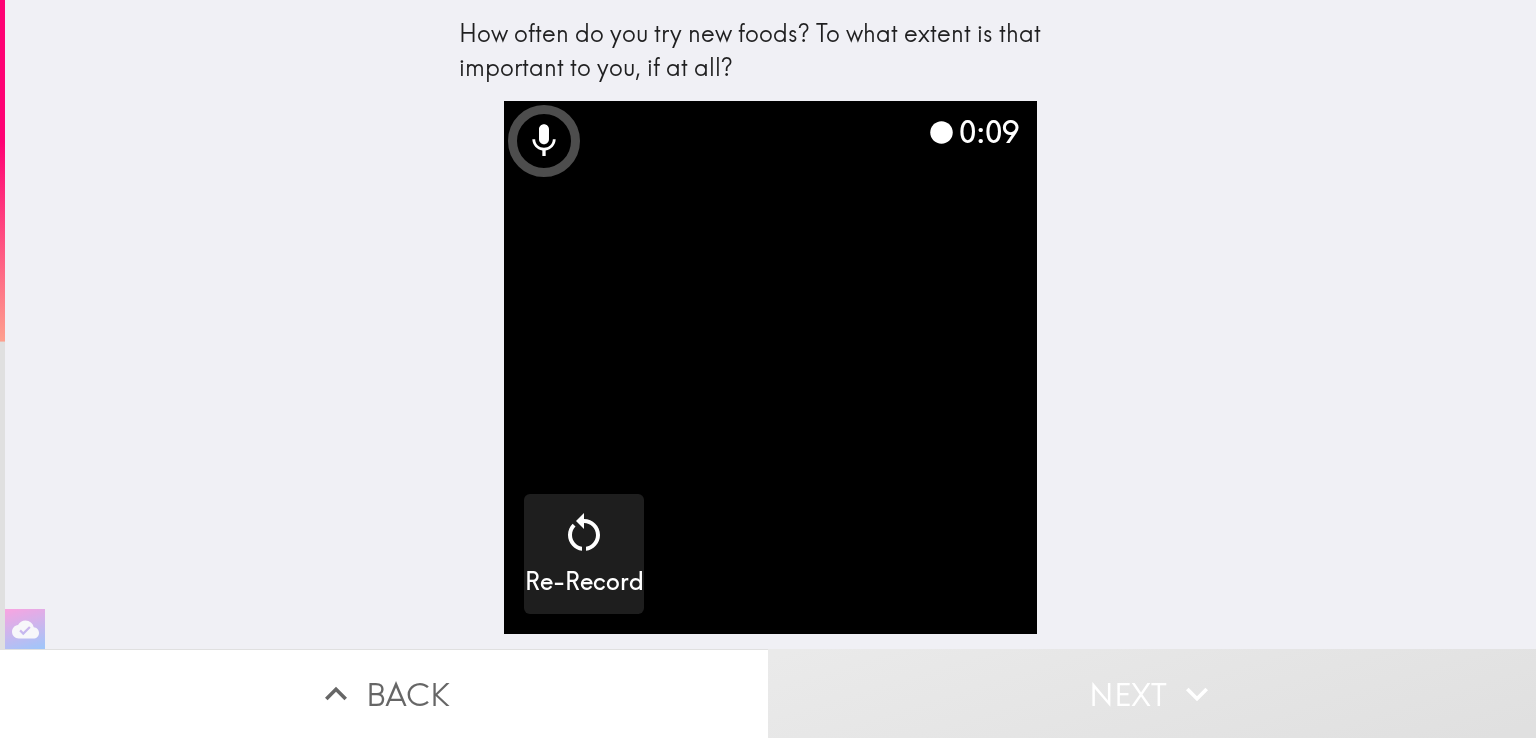 click at bounding box center (770, 367) 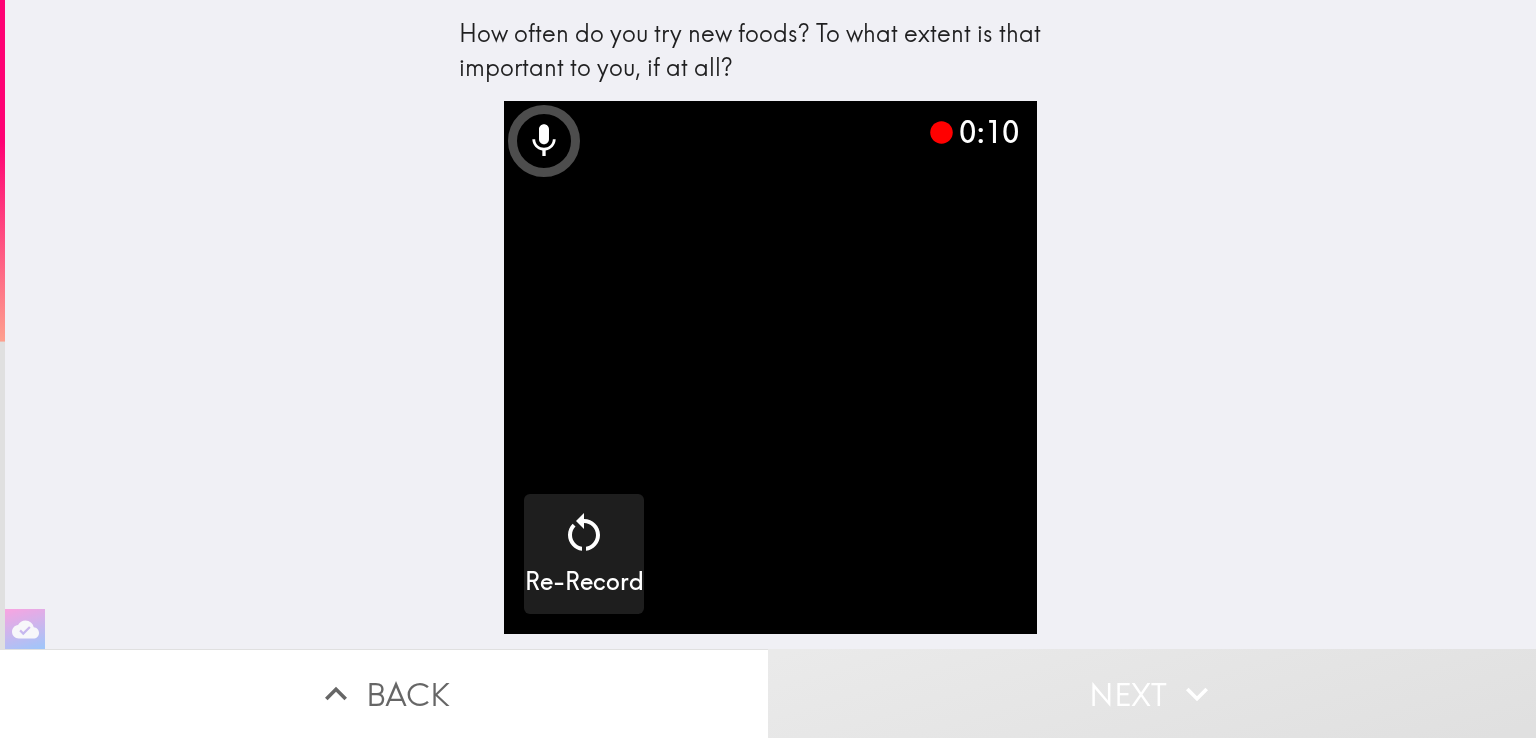 click at bounding box center (770, 367) 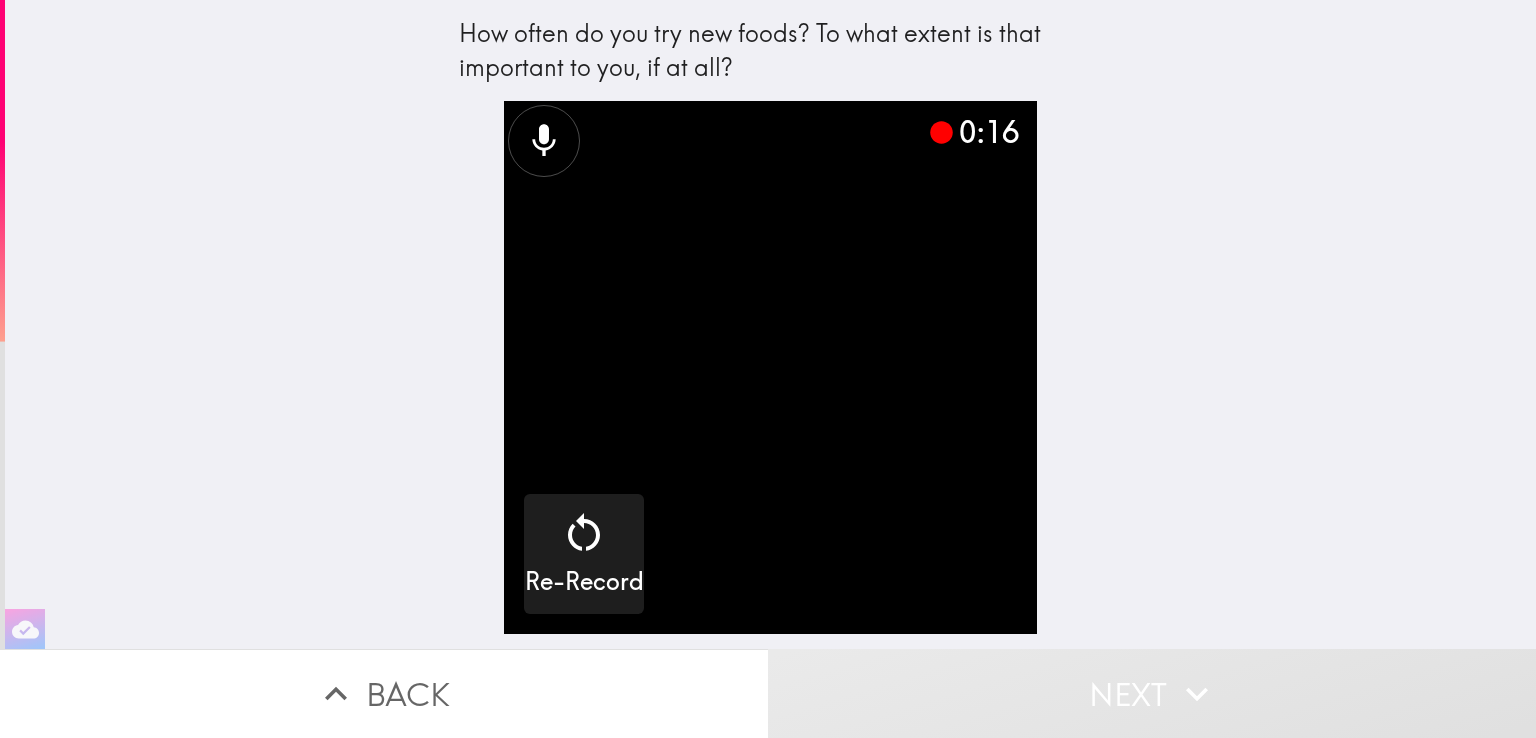 click 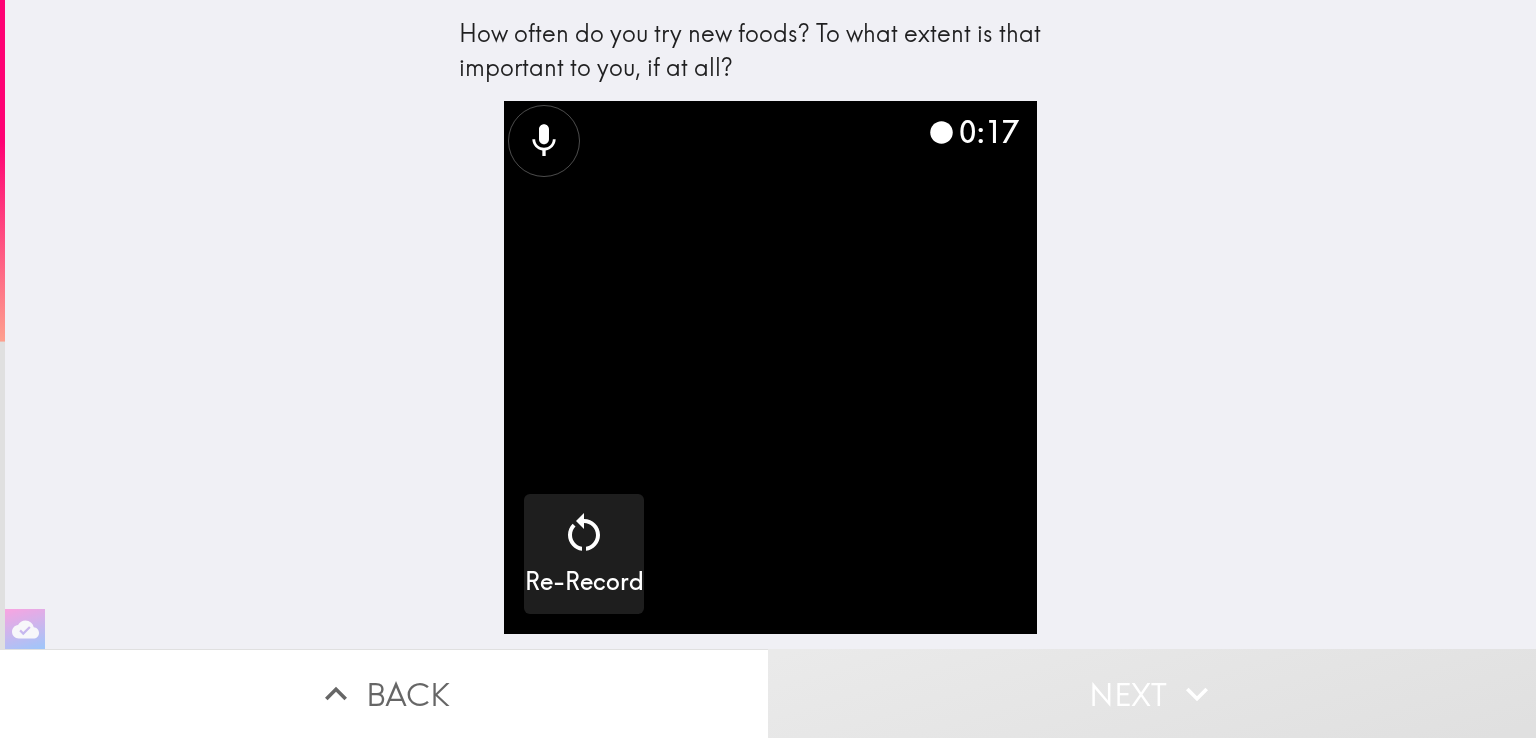 click on "0:17" at bounding box center (973, 132) 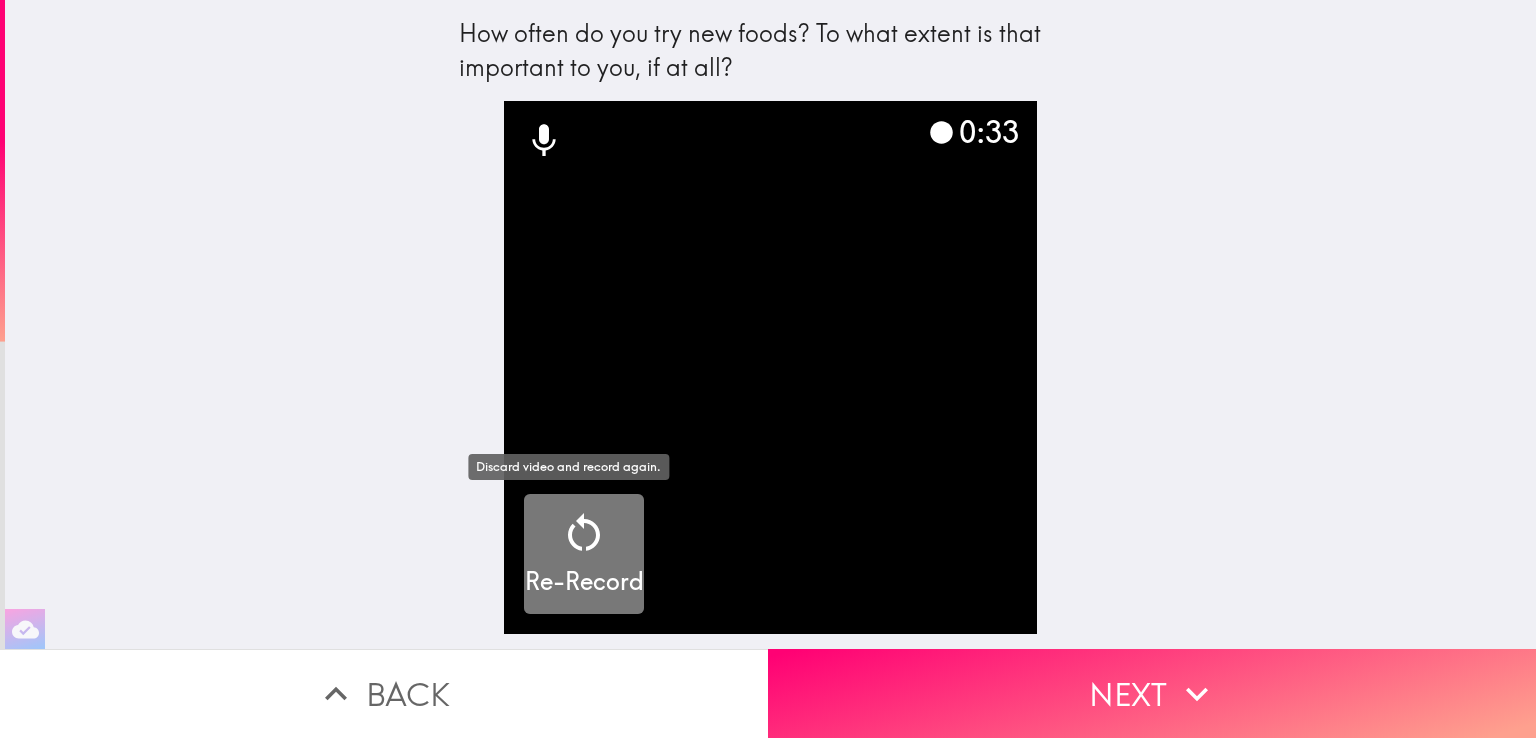 click on "Re-Record" at bounding box center [584, 554] 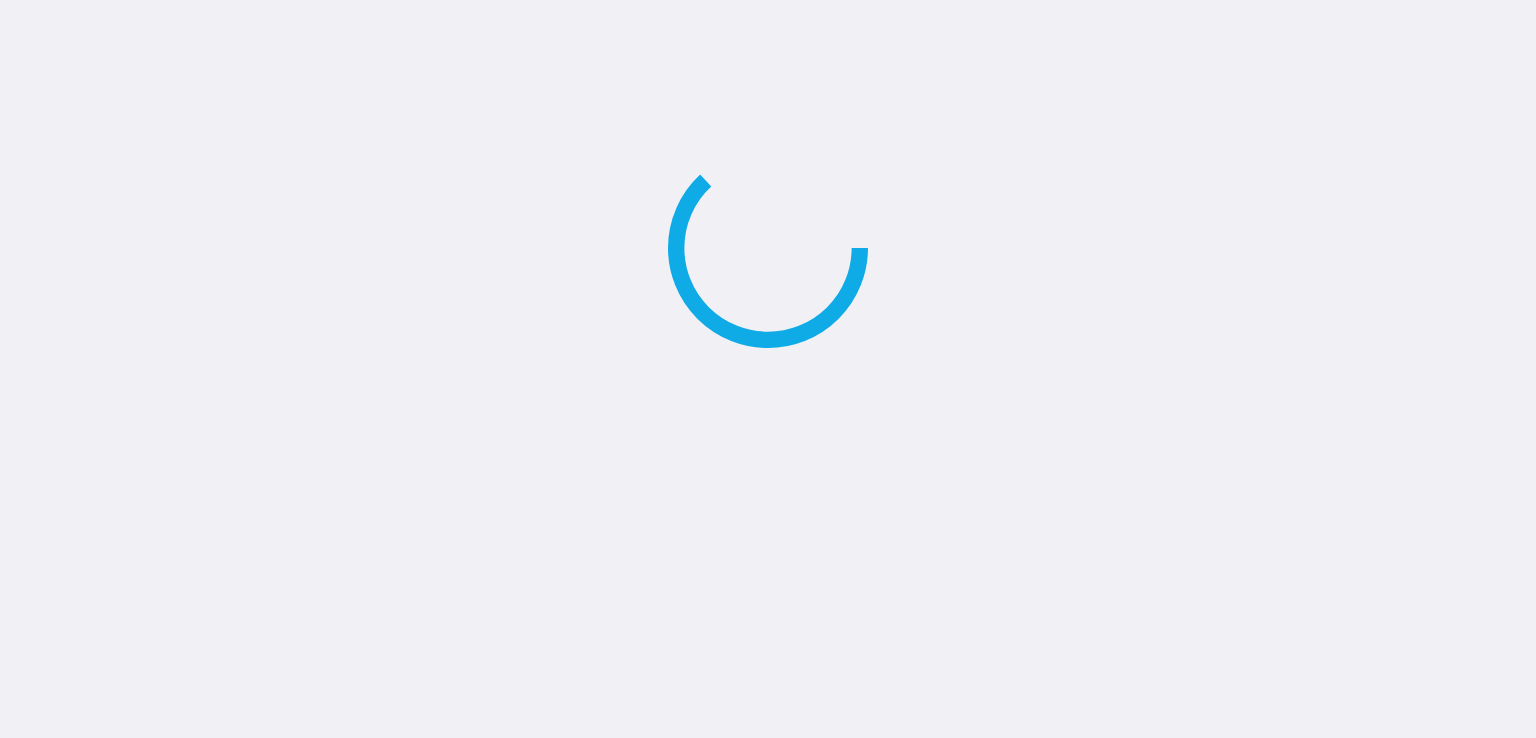 scroll, scrollTop: 0, scrollLeft: 0, axis: both 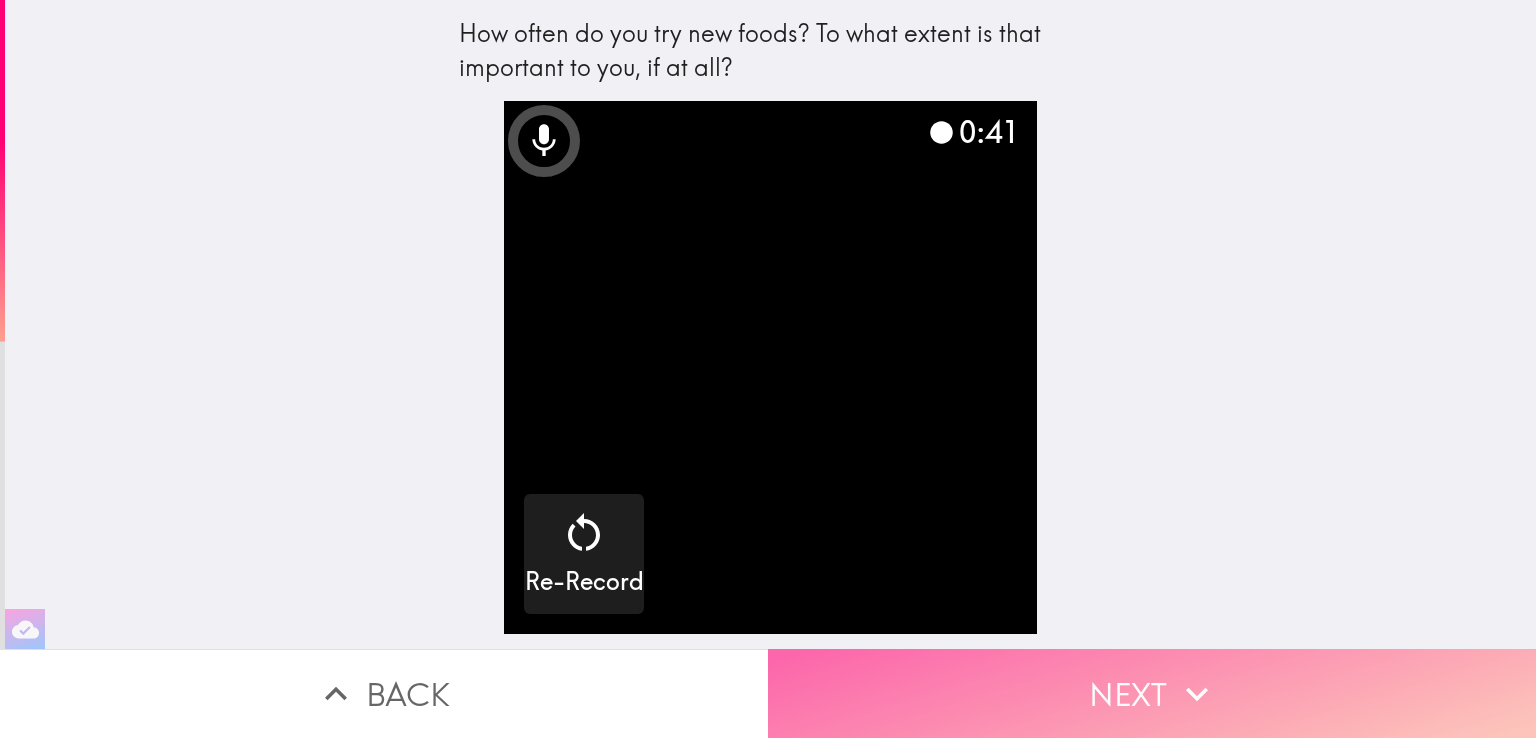 click on "Next" at bounding box center (1152, 693) 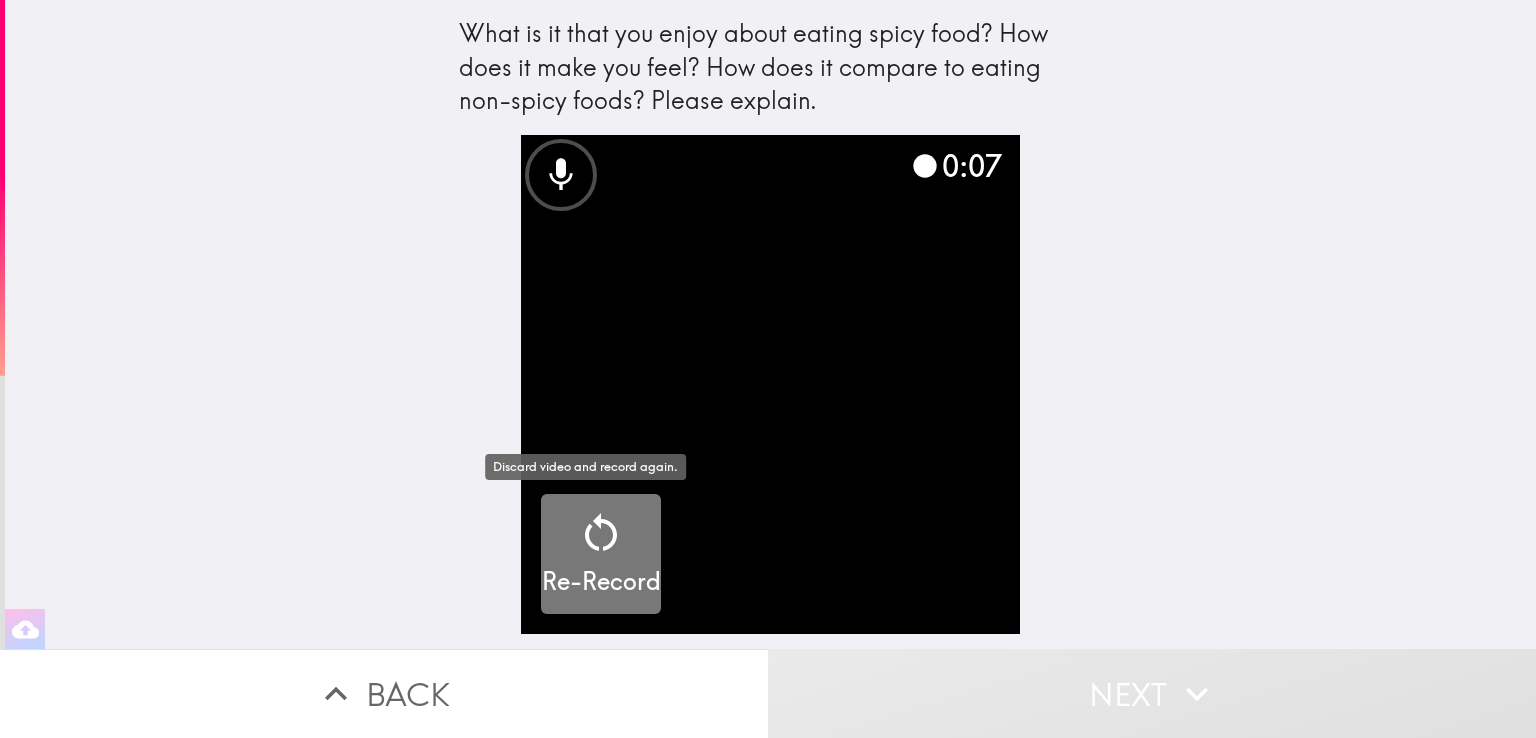 click 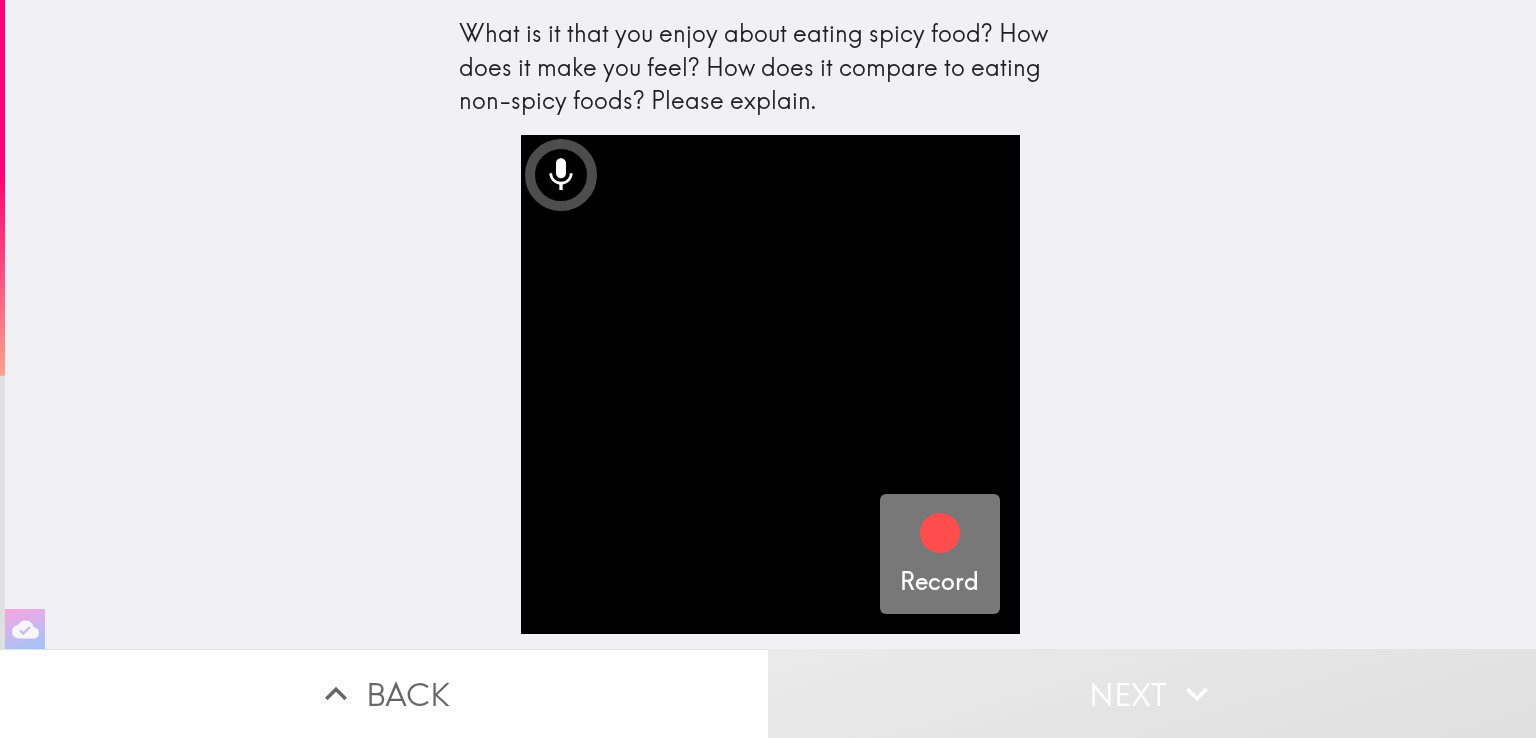 click 